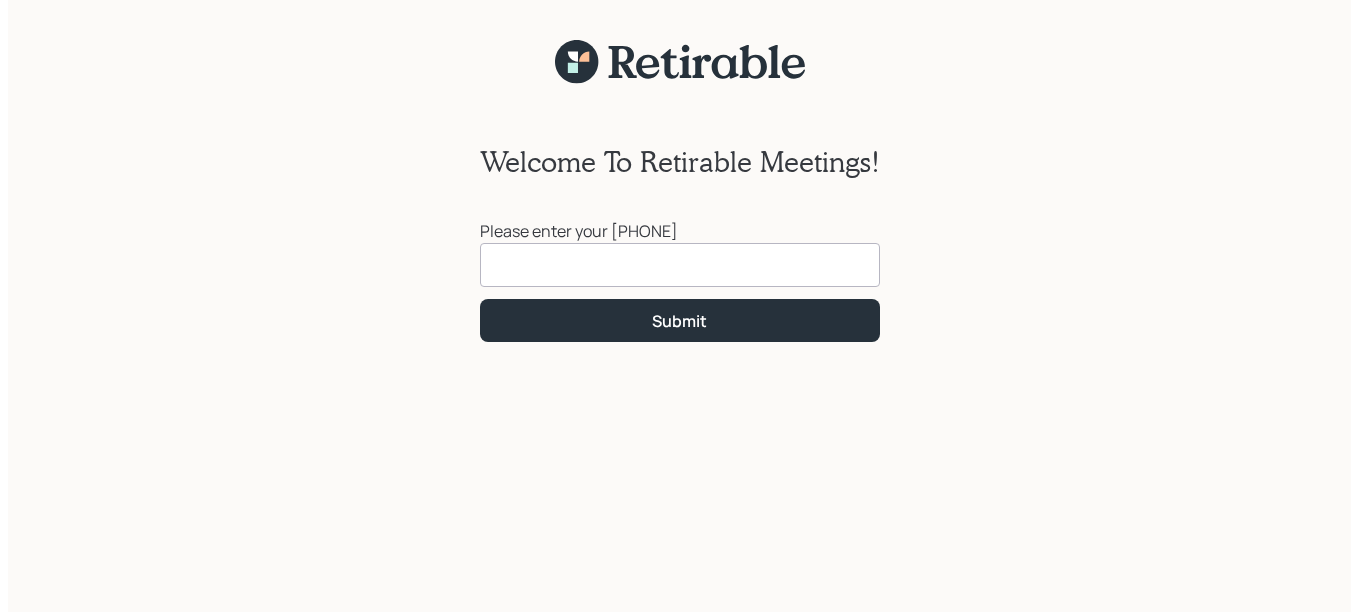 scroll, scrollTop: 0, scrollLeft: 0, axis: both 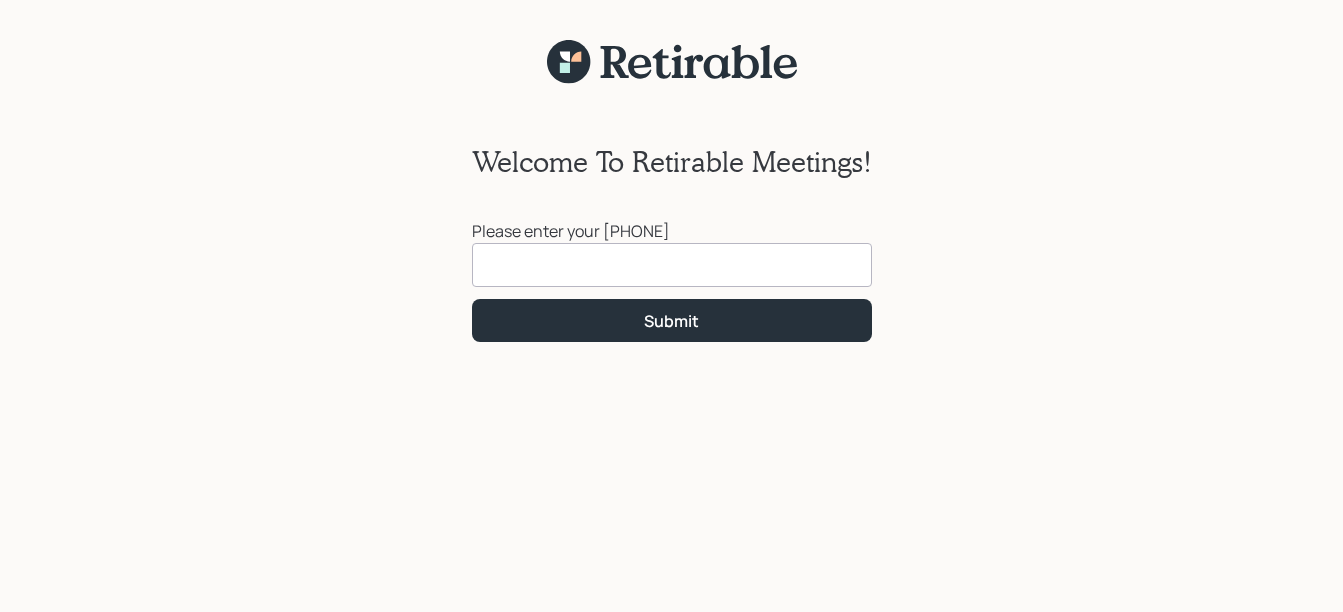 click at bounding box center [672, 265] 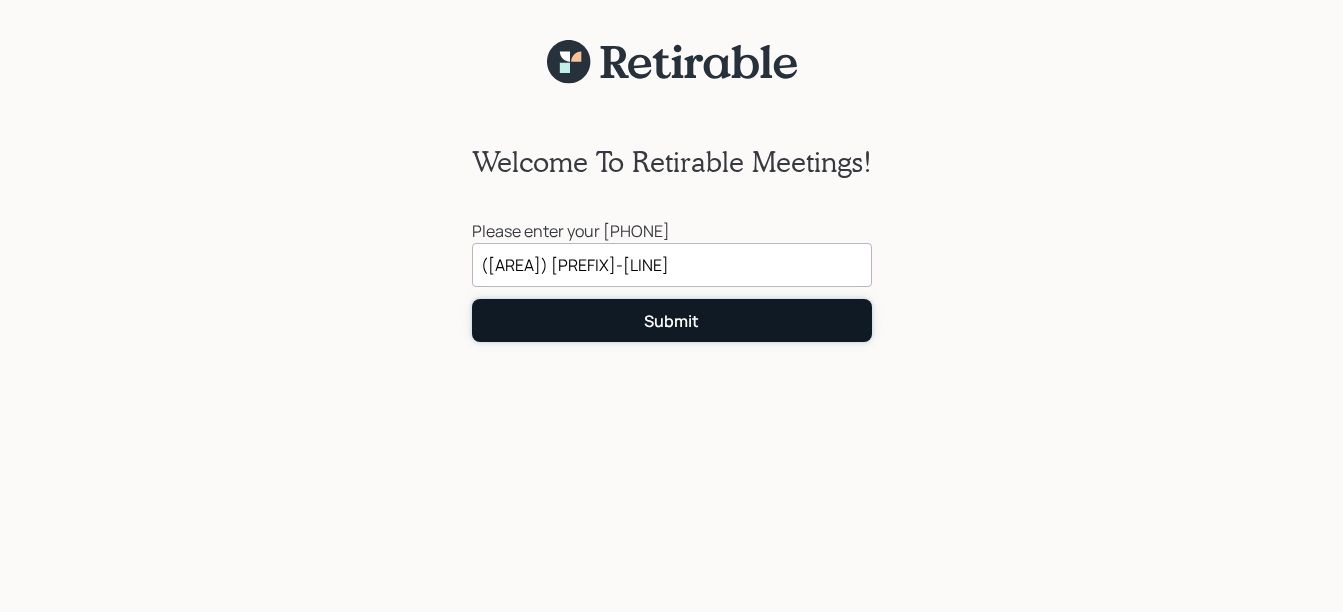 click on "Submit" at bounding box center [672, 320] 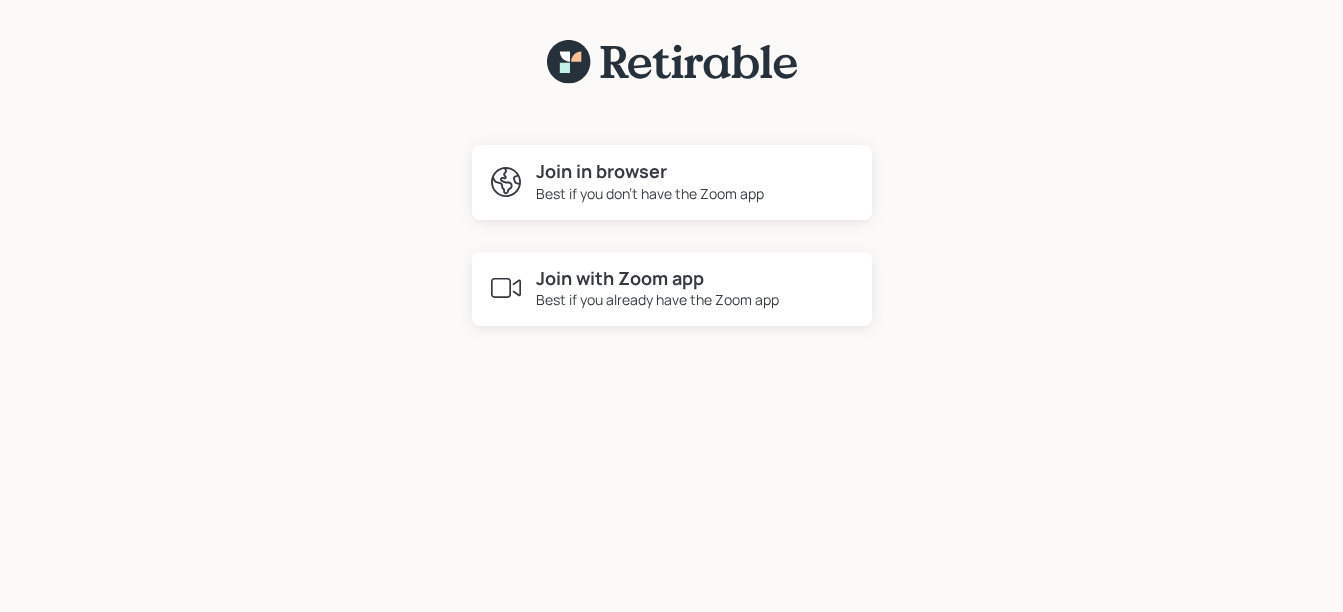 click on "Best if you already have the Zoom app" at bounding box center (657, 299) 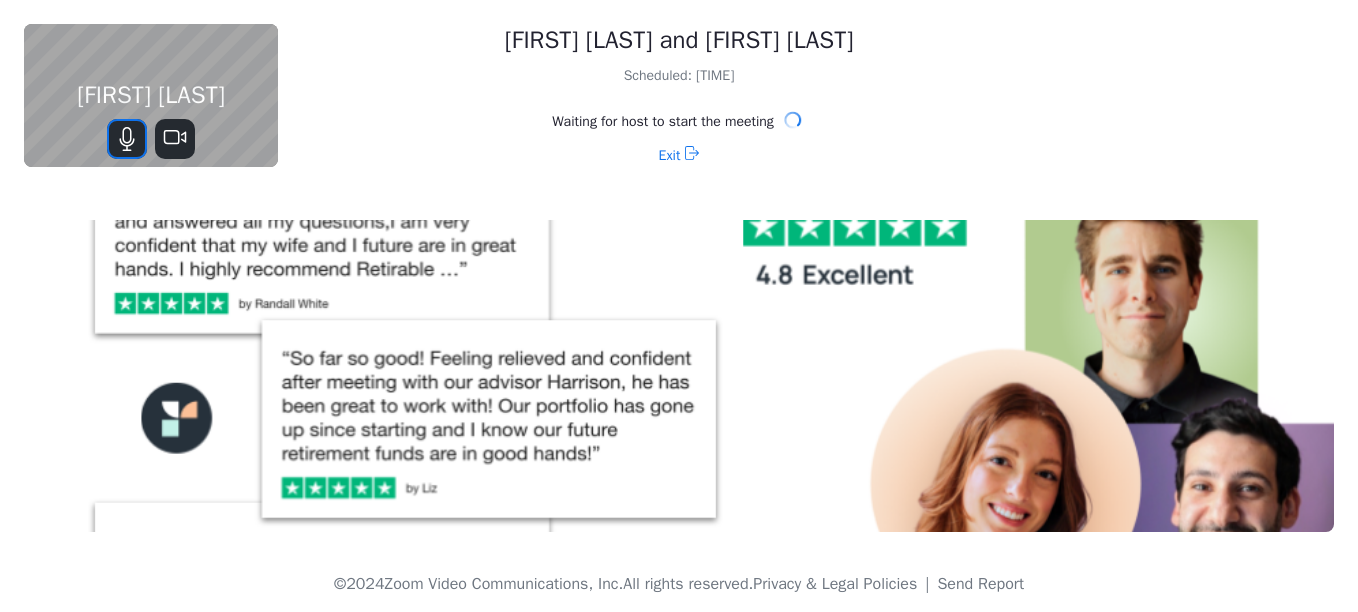 click 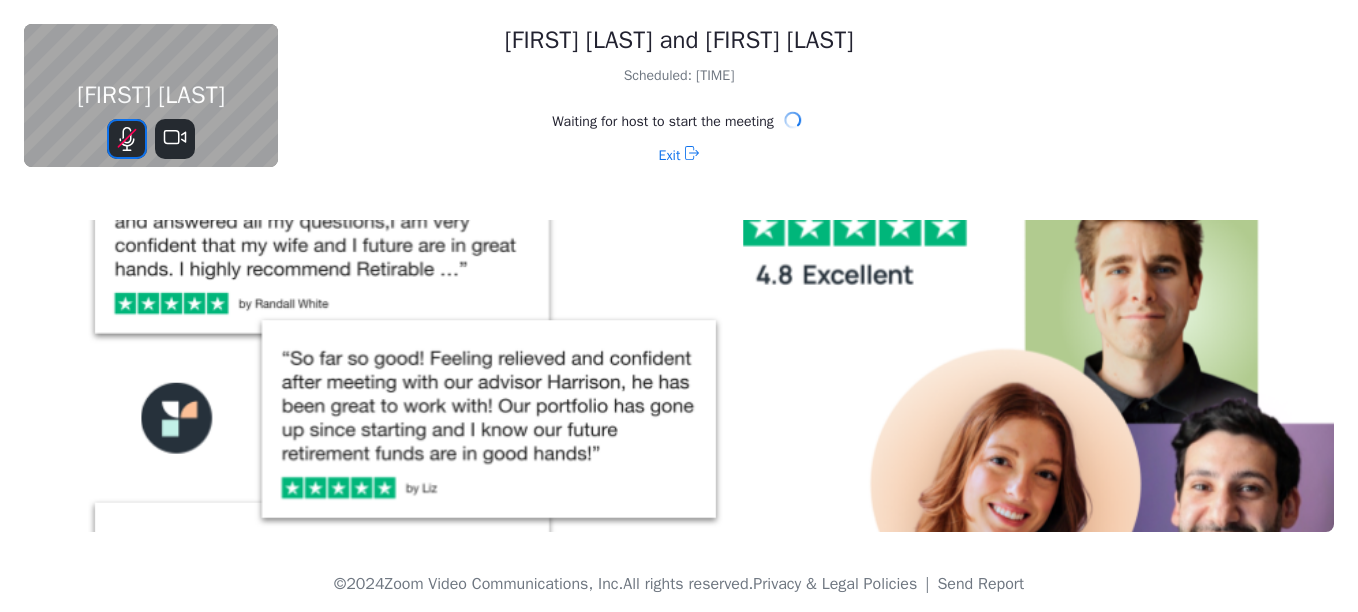 click 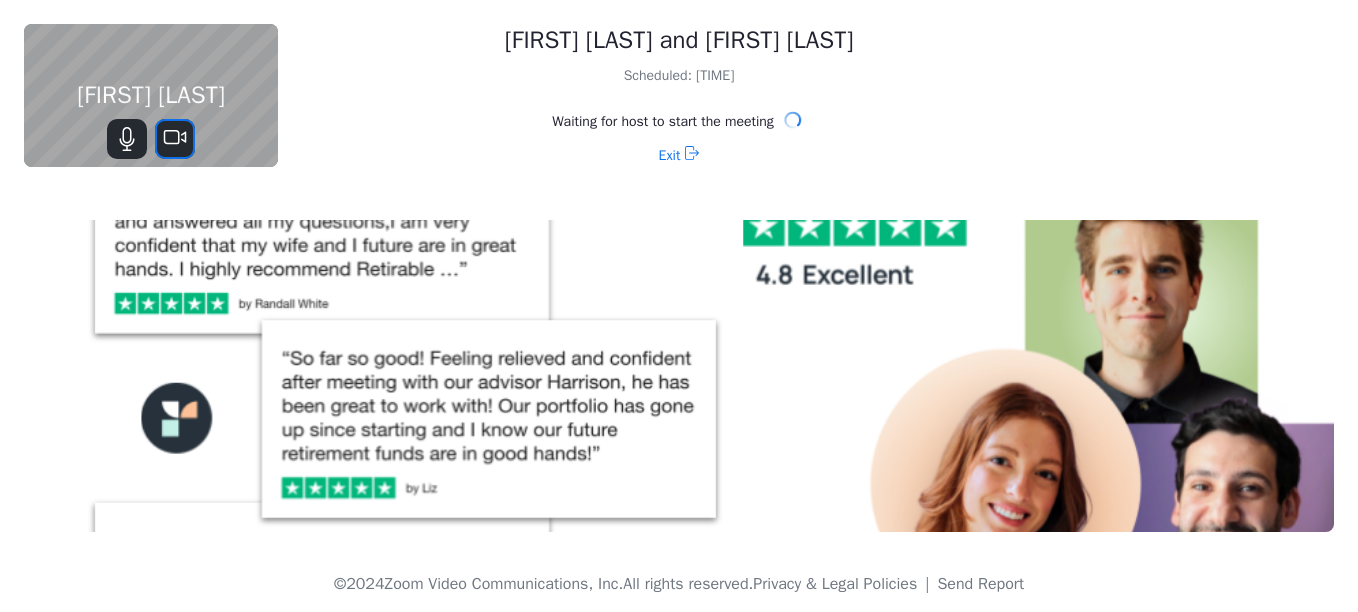 click at bounding box center (175, 139) 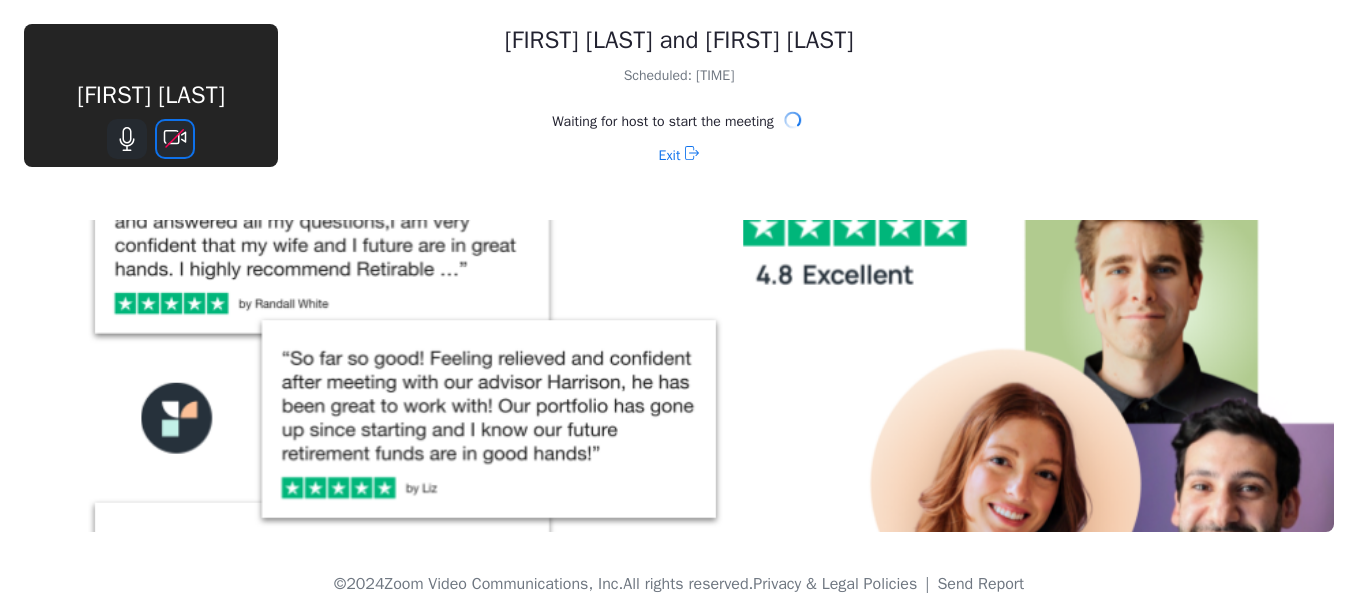 click at bounding box center (175, 139) 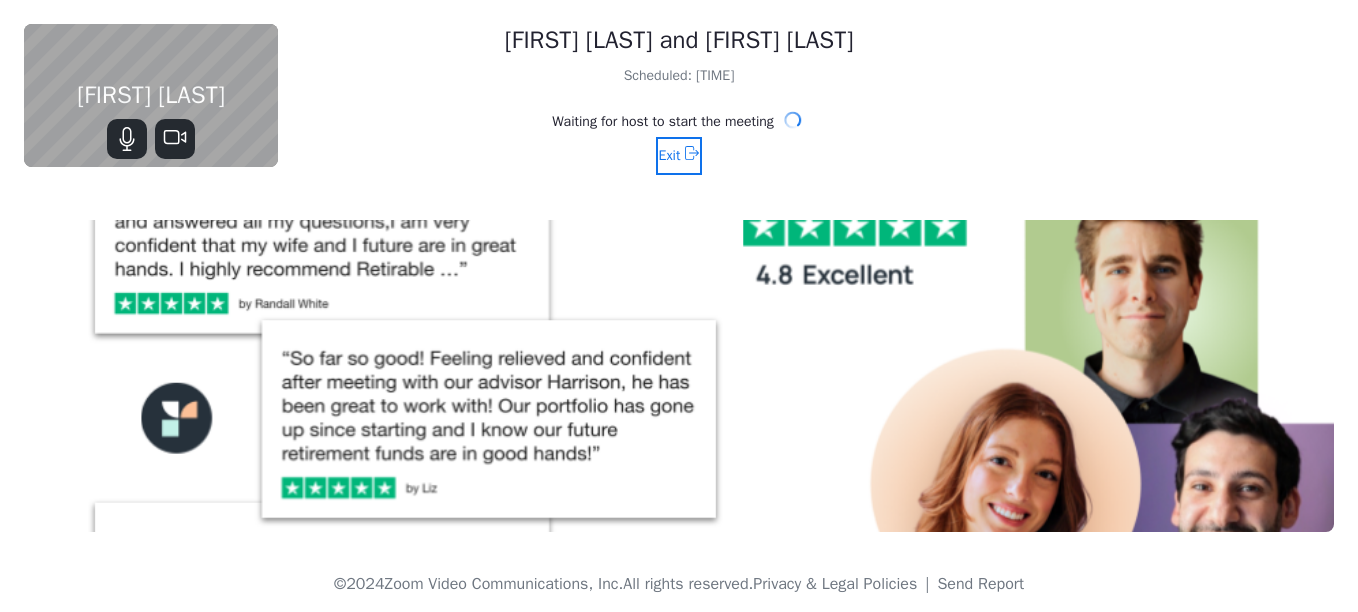 click on "Exit" at bounding box center [679, 156] 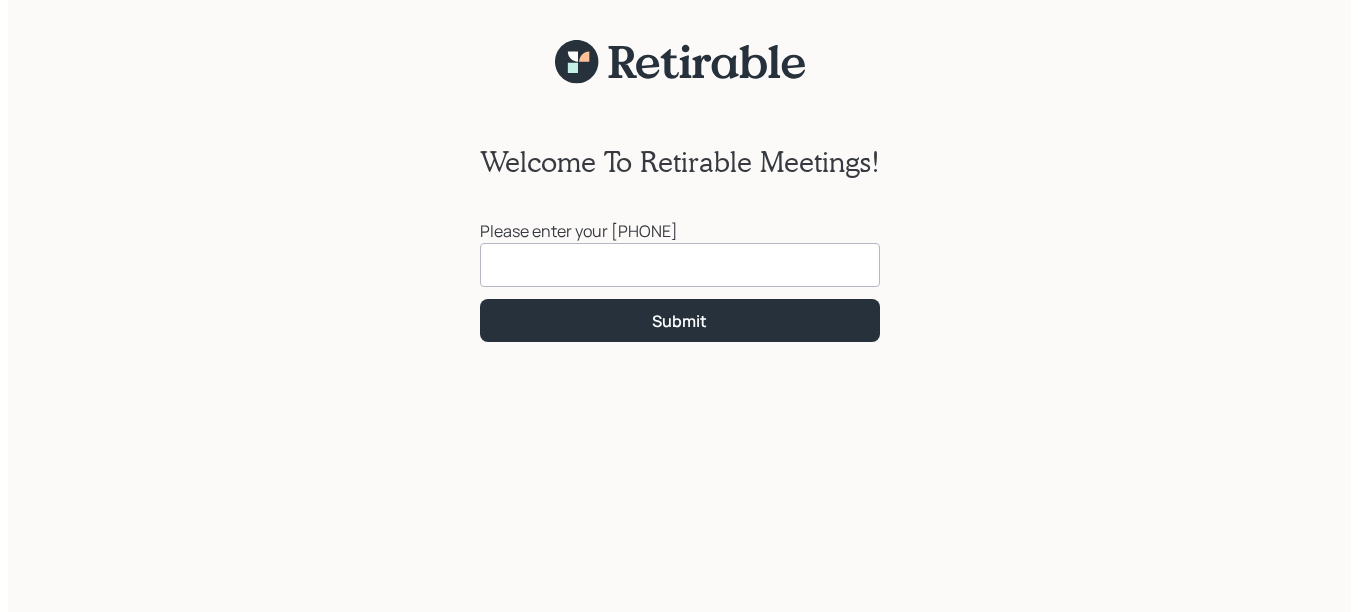 scroll, scrollTop: 0, scrollLeft: 0, axis: both 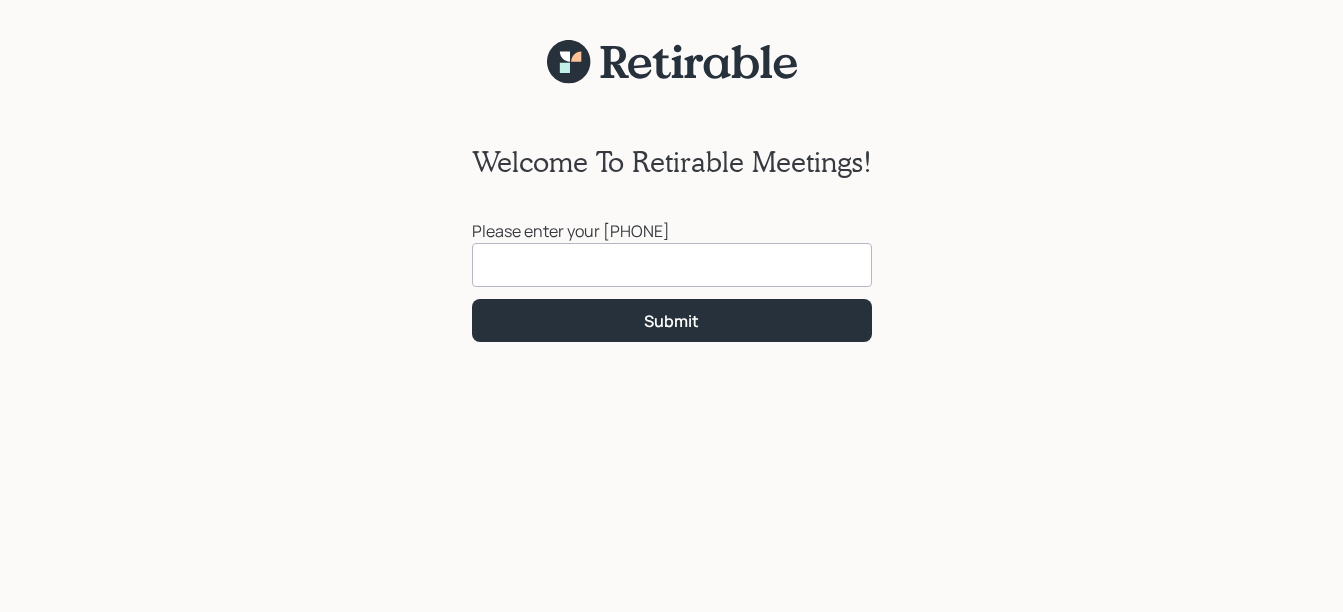 click at bounding box center [672, 265] 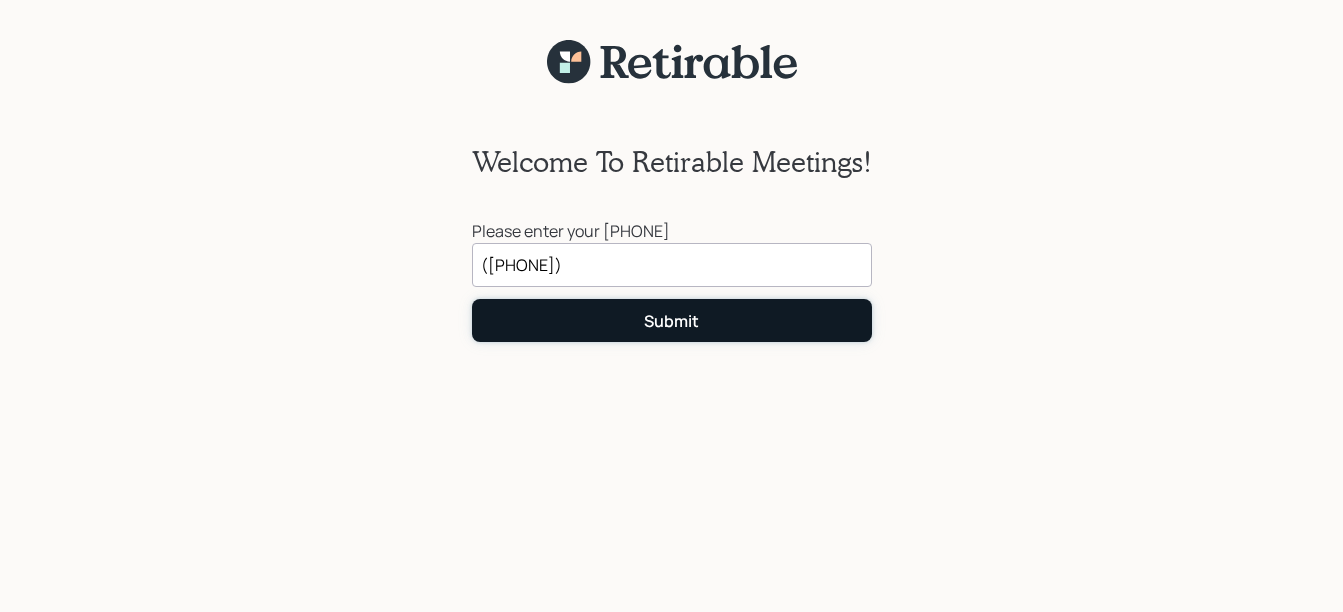 click on "Submit" at bounding box center (672, 320) 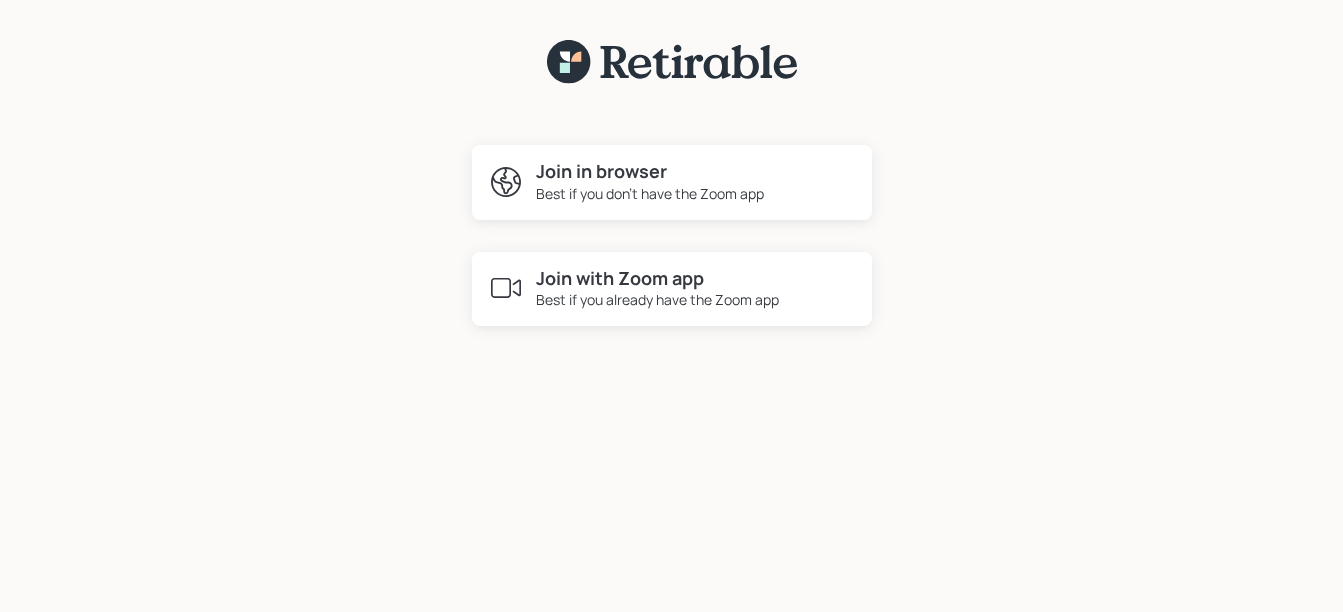 click on "Best if you don't have the Zoom app" at bounding box center (650, 193) 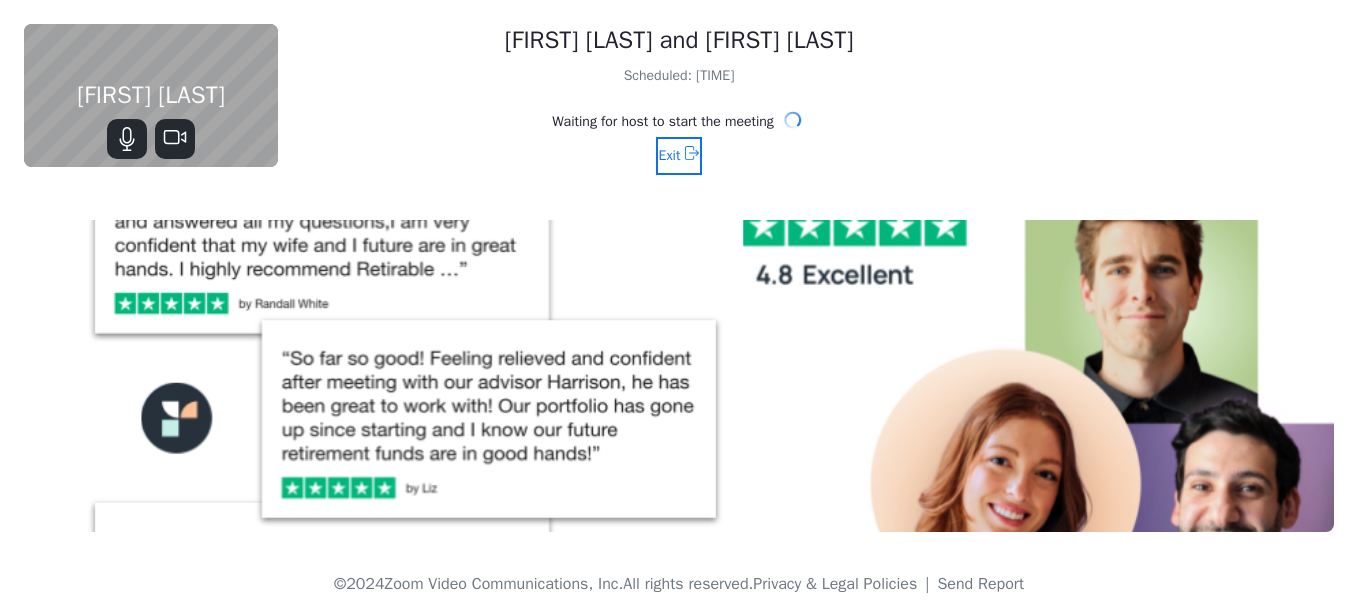 click on "Exit" at bounding box center (679, 156) 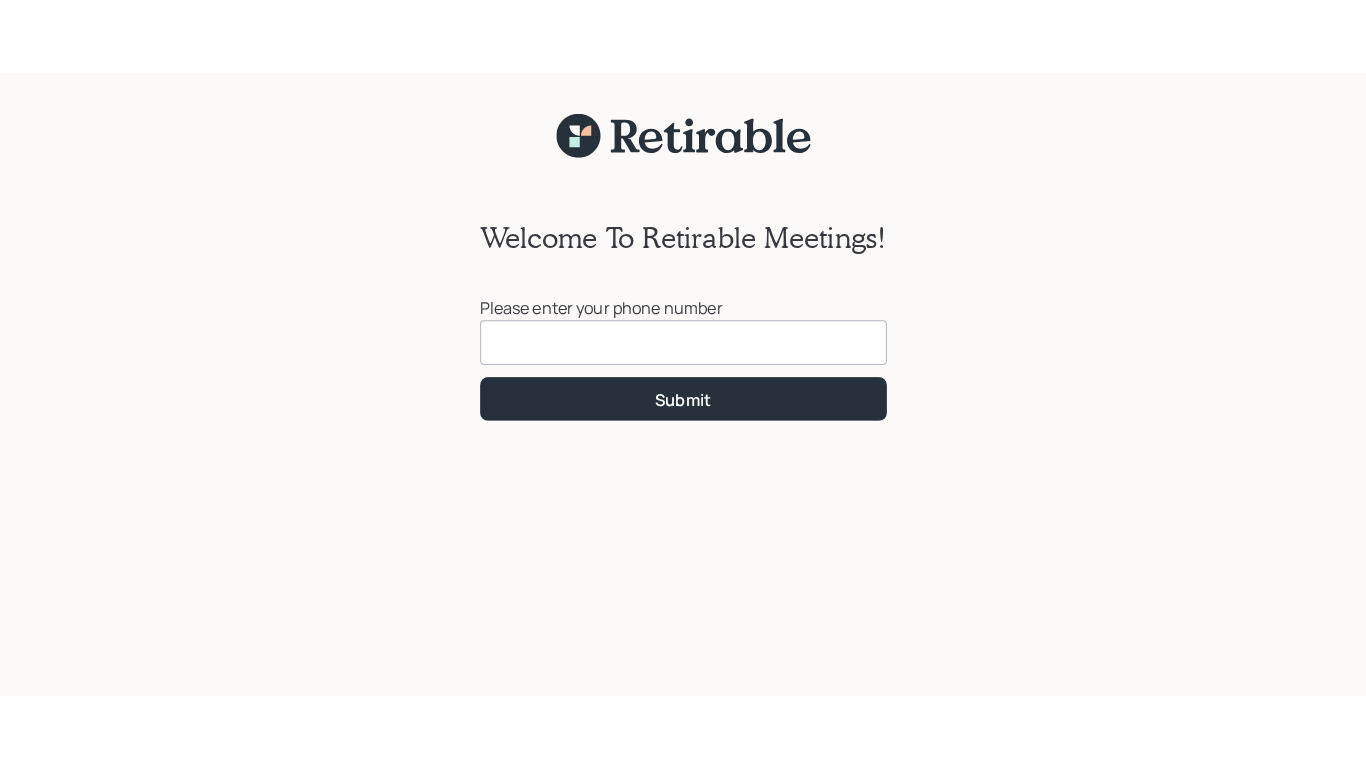 scroll, scrollTop: 0, scrollLeft: 0, axis: both 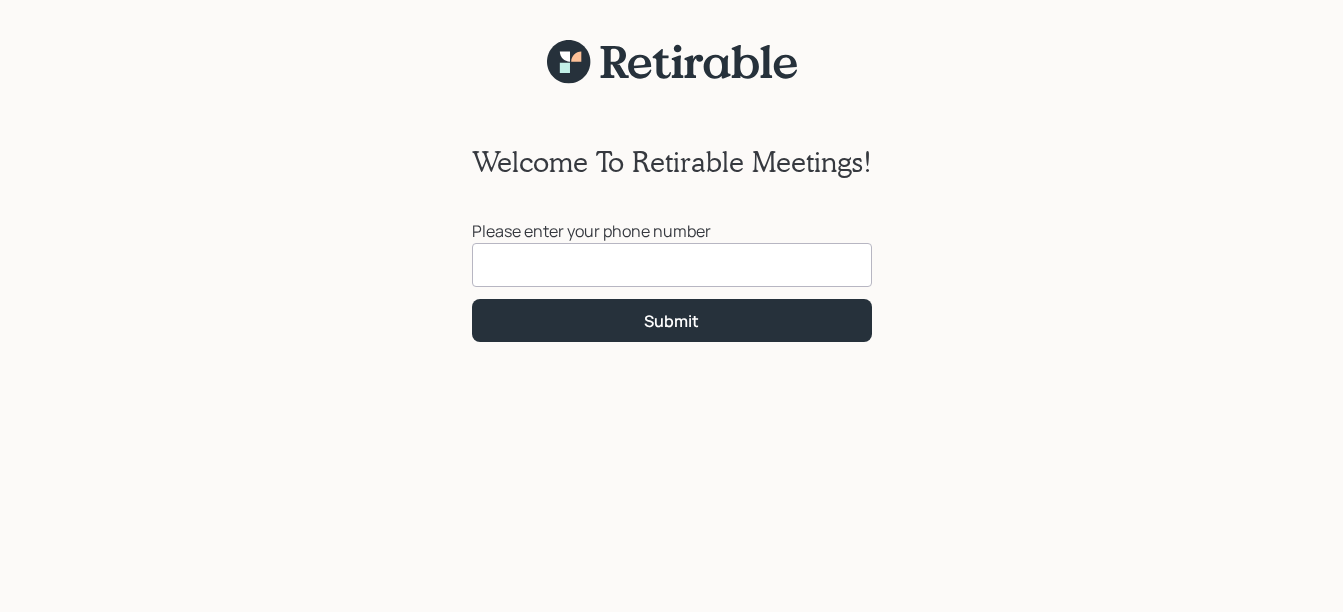 click at bounding box center (672, 265) 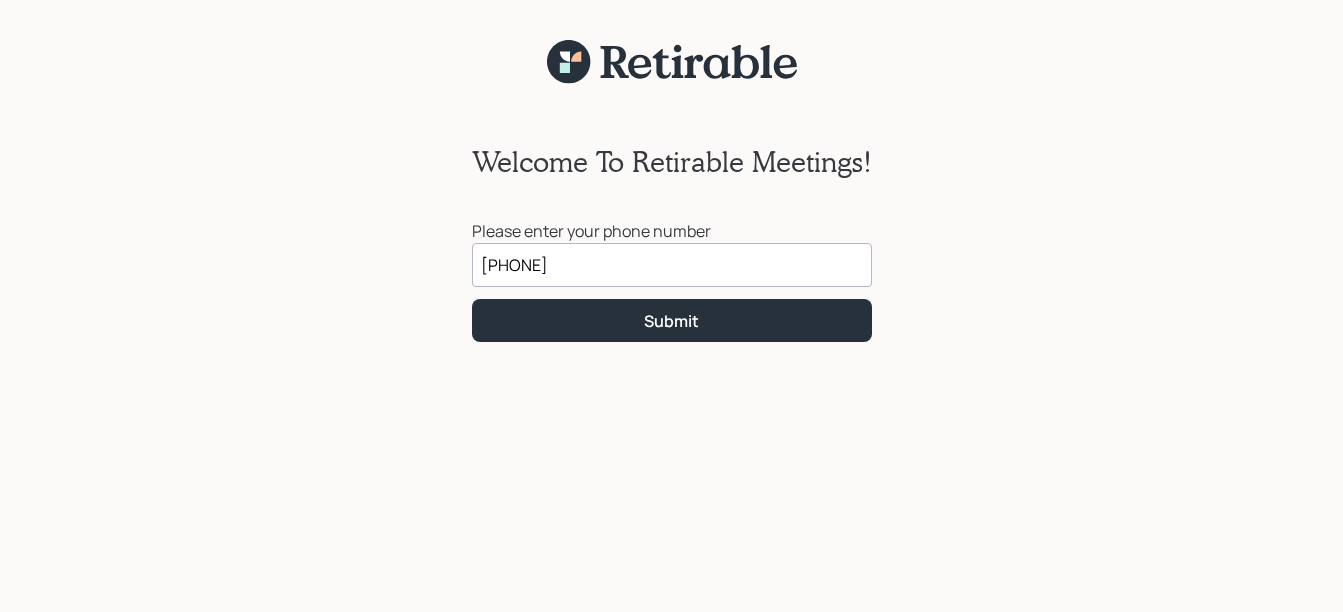 type on "([PHONE])" 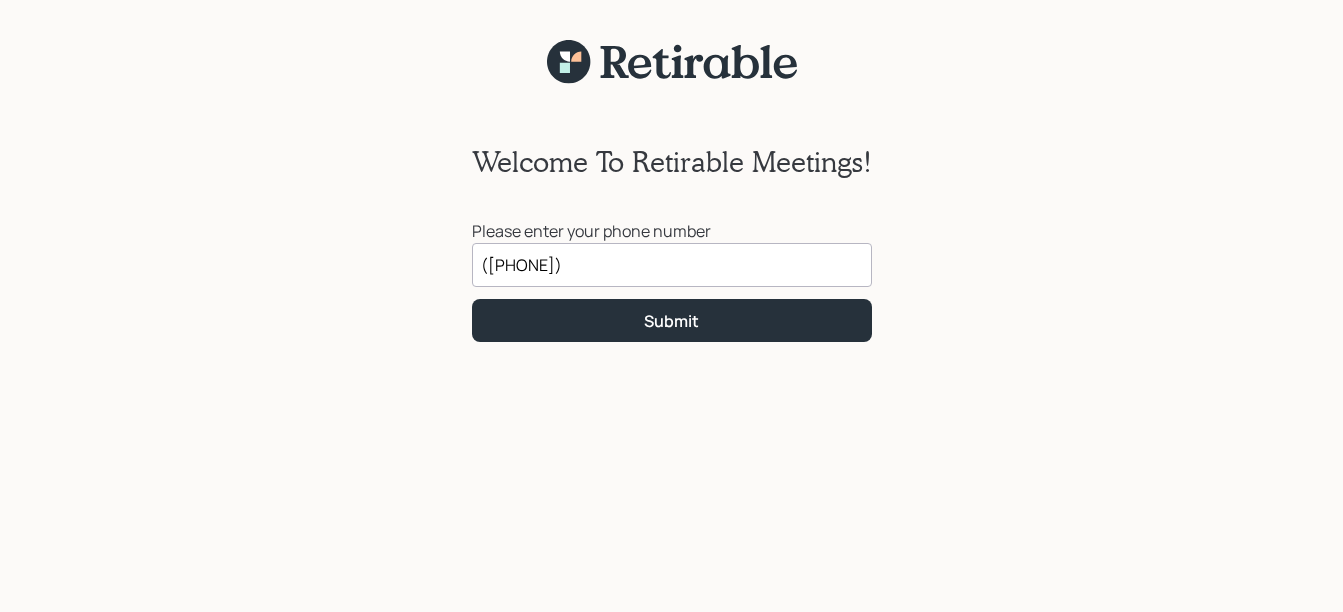click on "Submit" at bounding box center [672, 320] 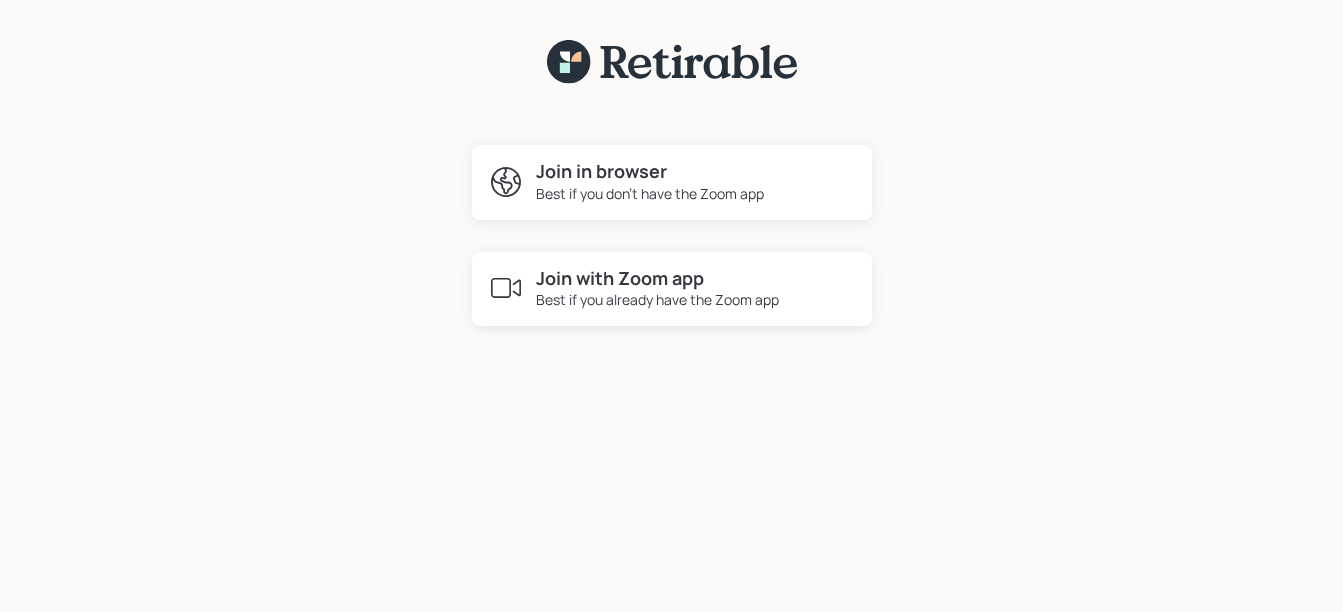 click on "Join in browser" at bounding box center [650, 172] 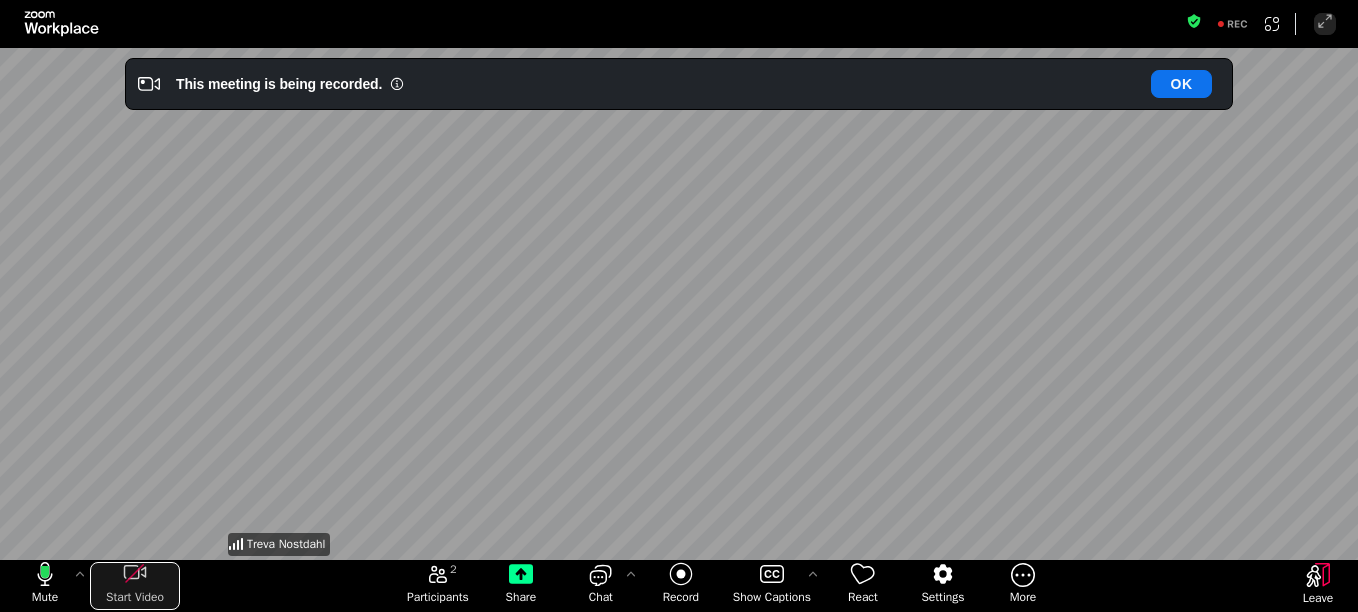 click 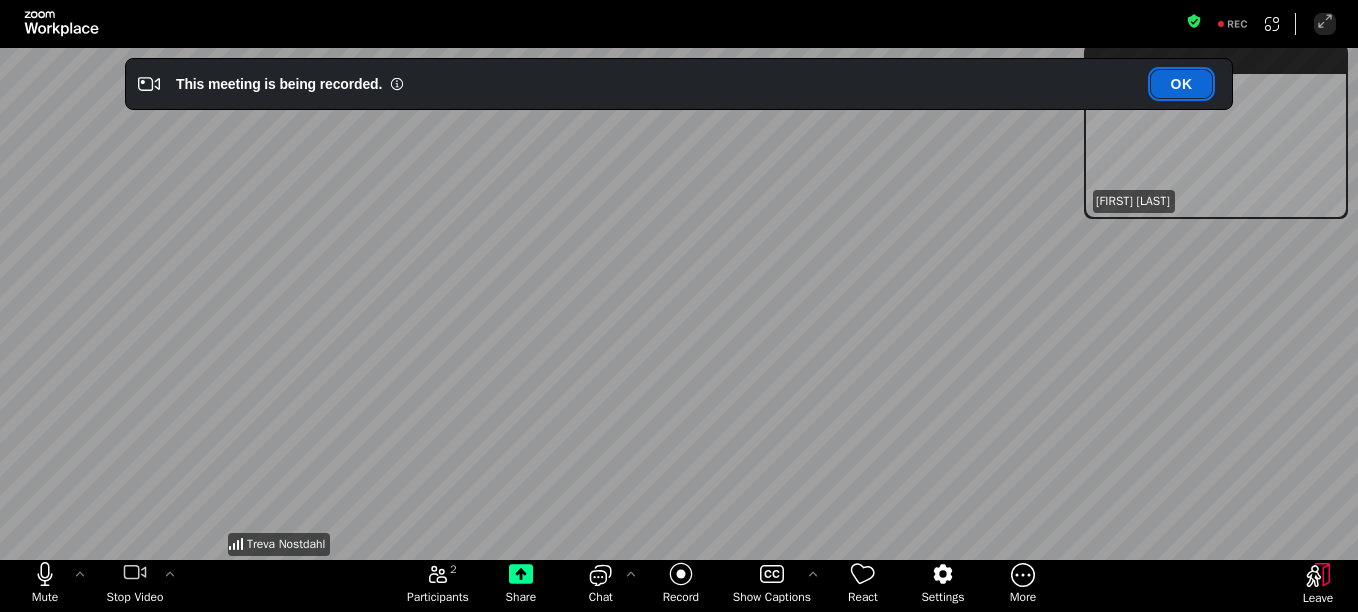 click on "OK" at bounding box center (1181, 84) 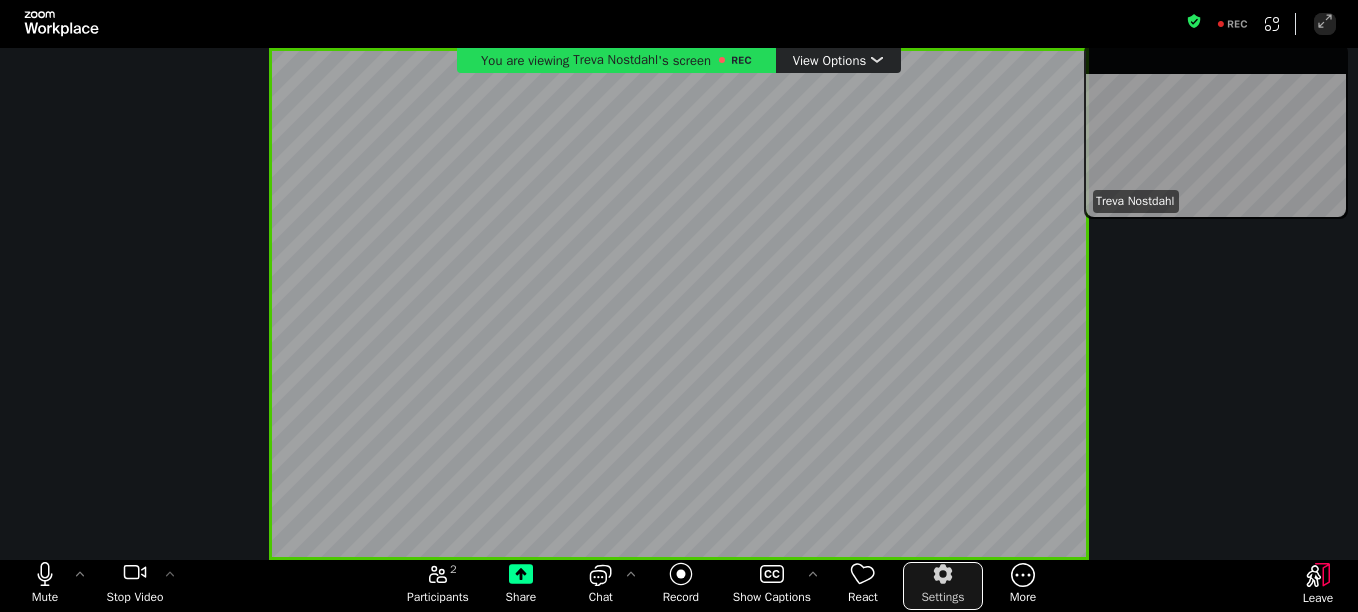 click at bounding box center (943, 574) 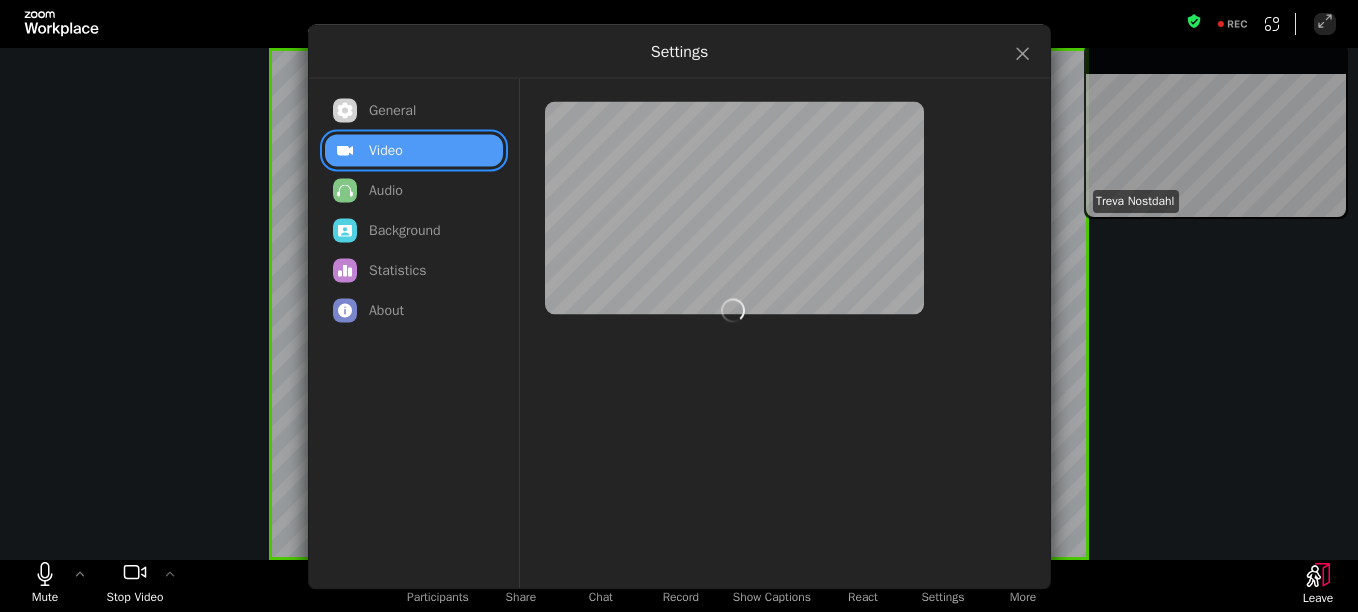 click on "Video" at bounding box center (386, 151) 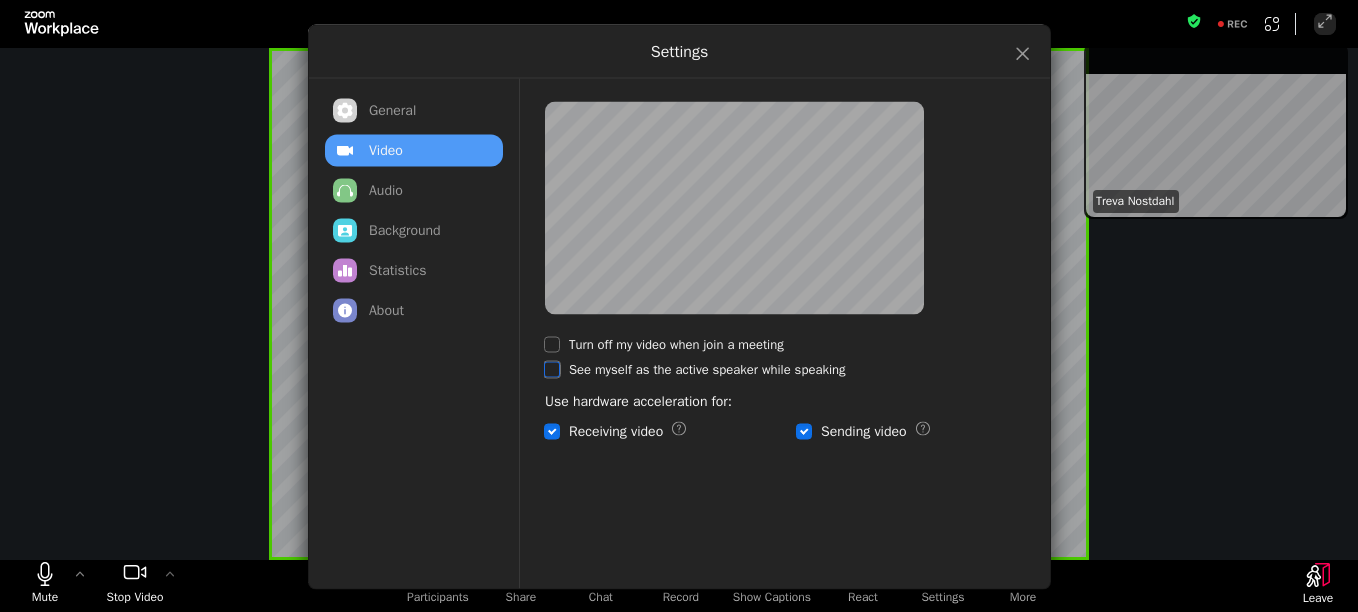 click on "See myself as the active speaker while speaking" at bounding box center [695, 369] 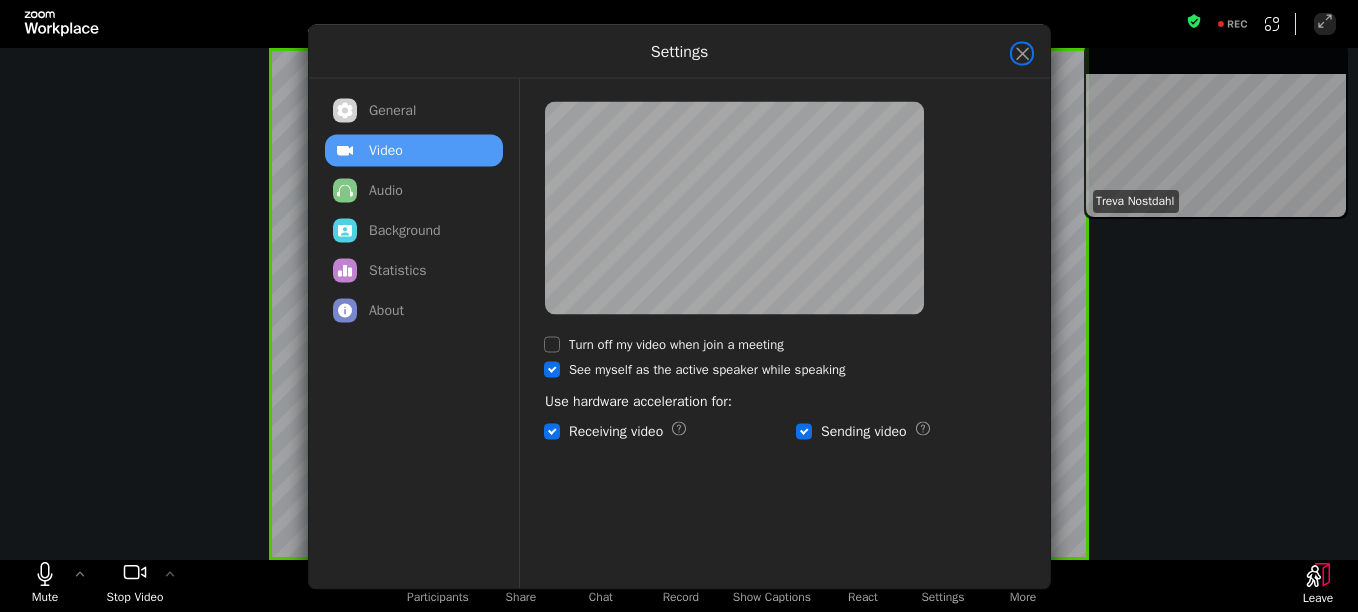 click at bounding box center (1022, 54) 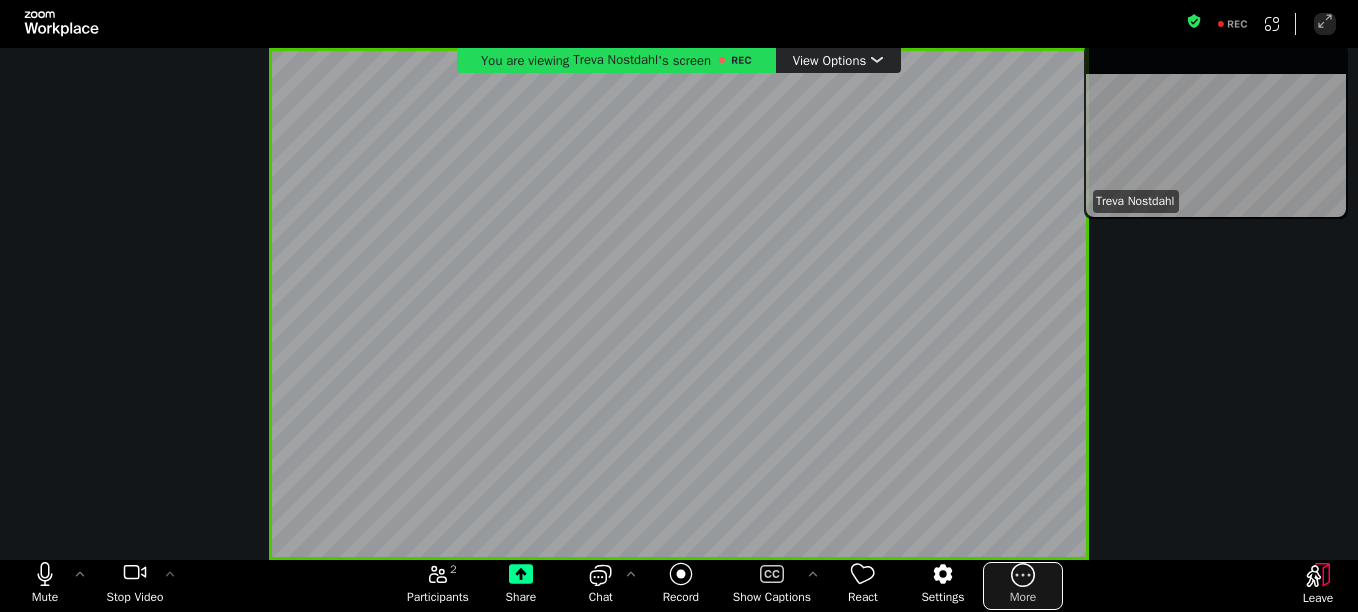 click 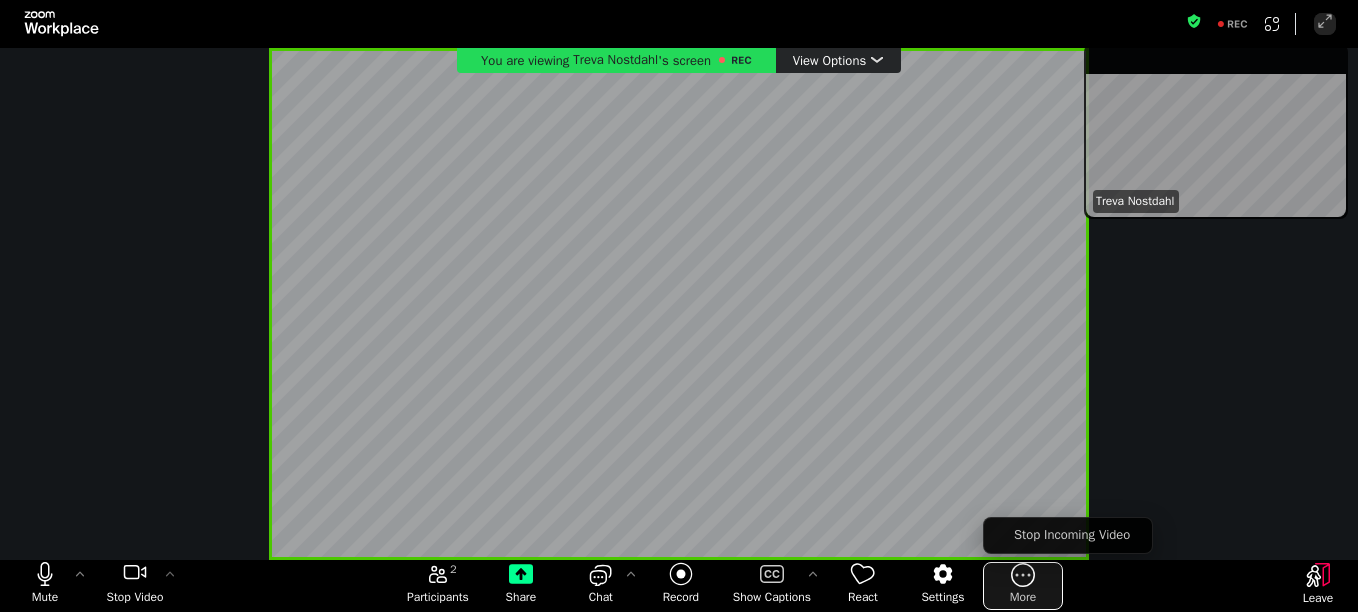click 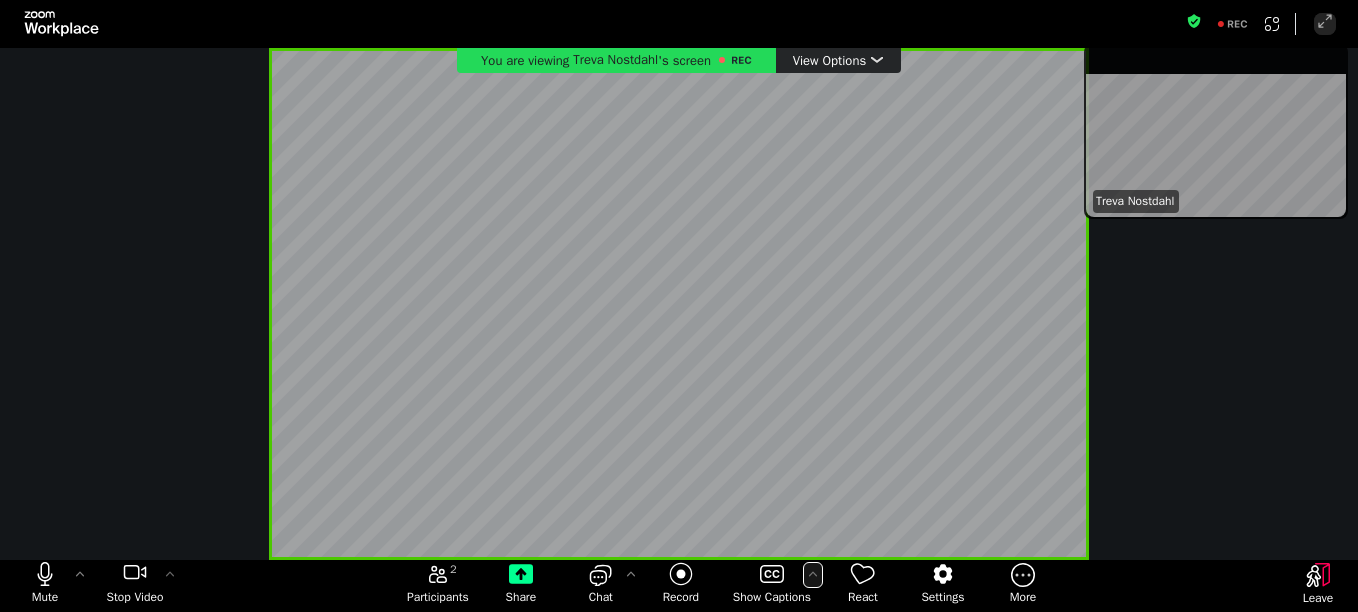 click 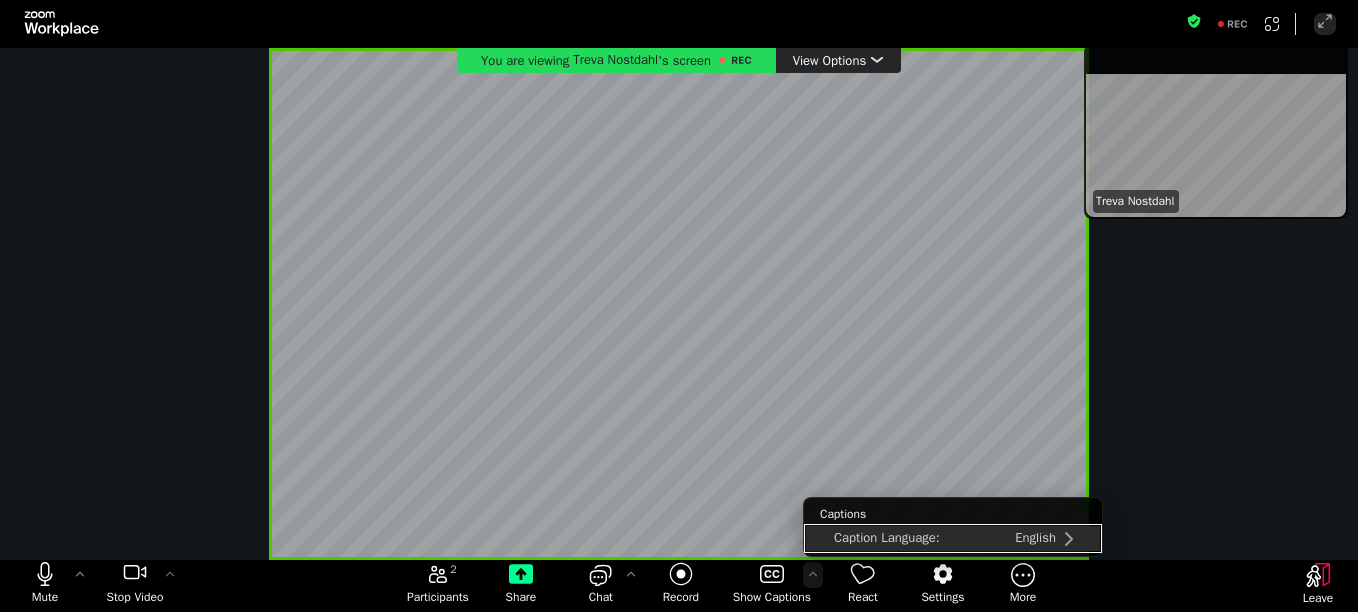 click 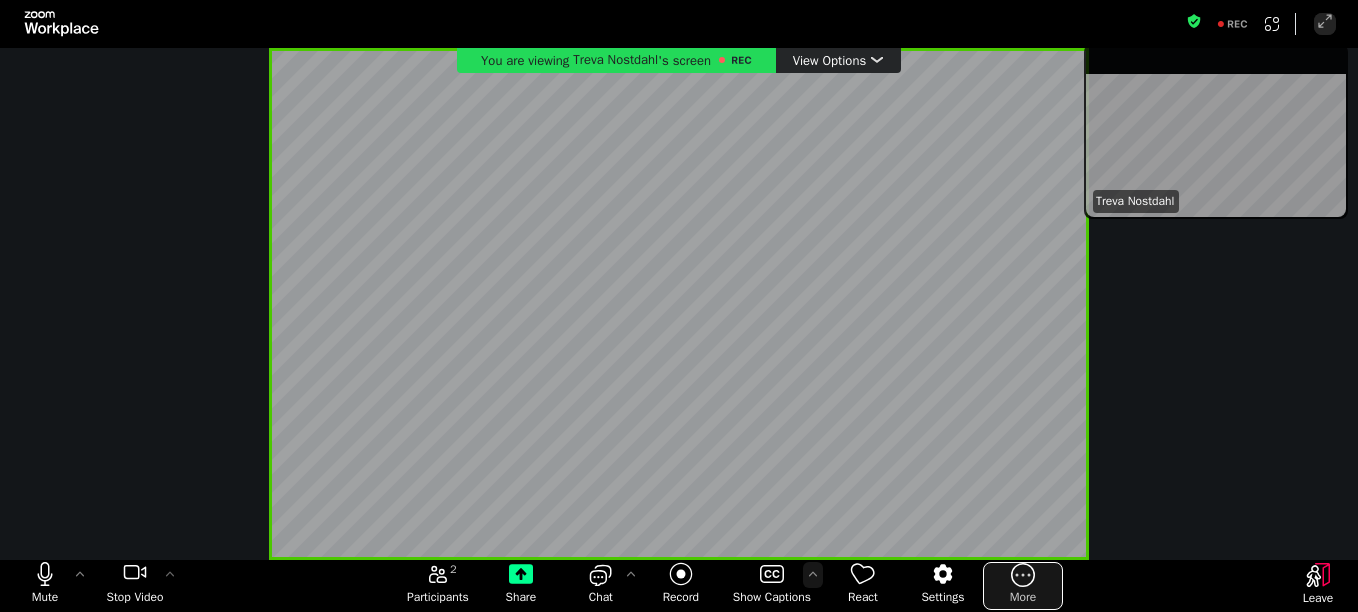 click 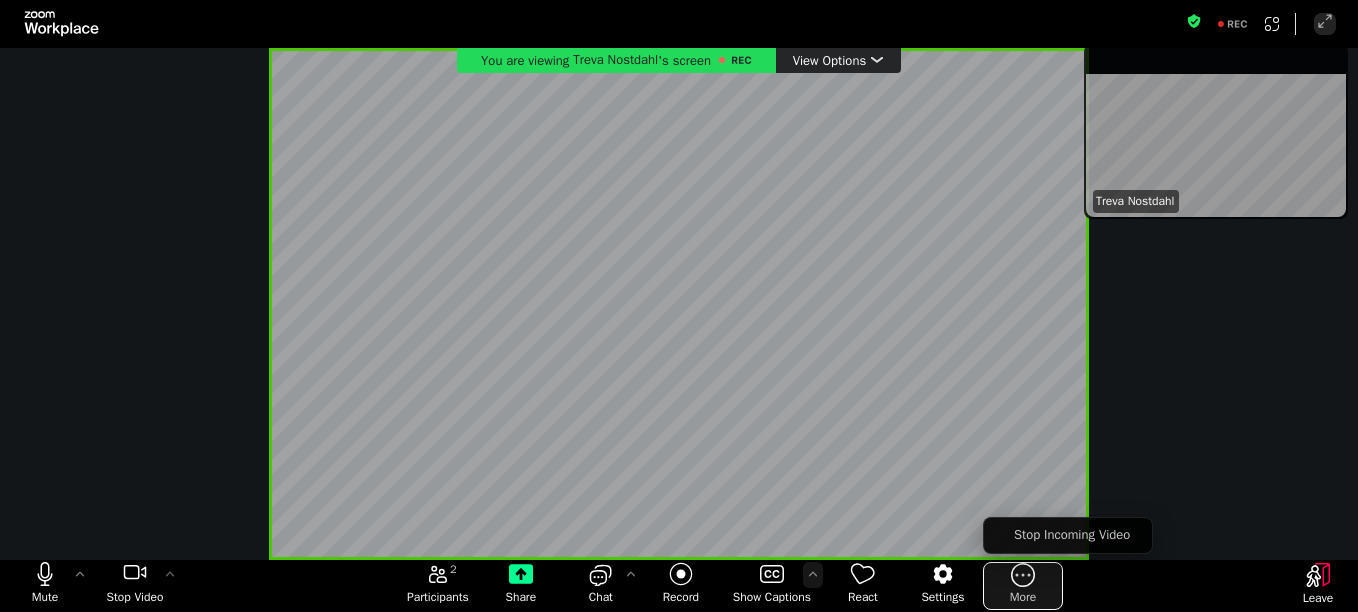 click 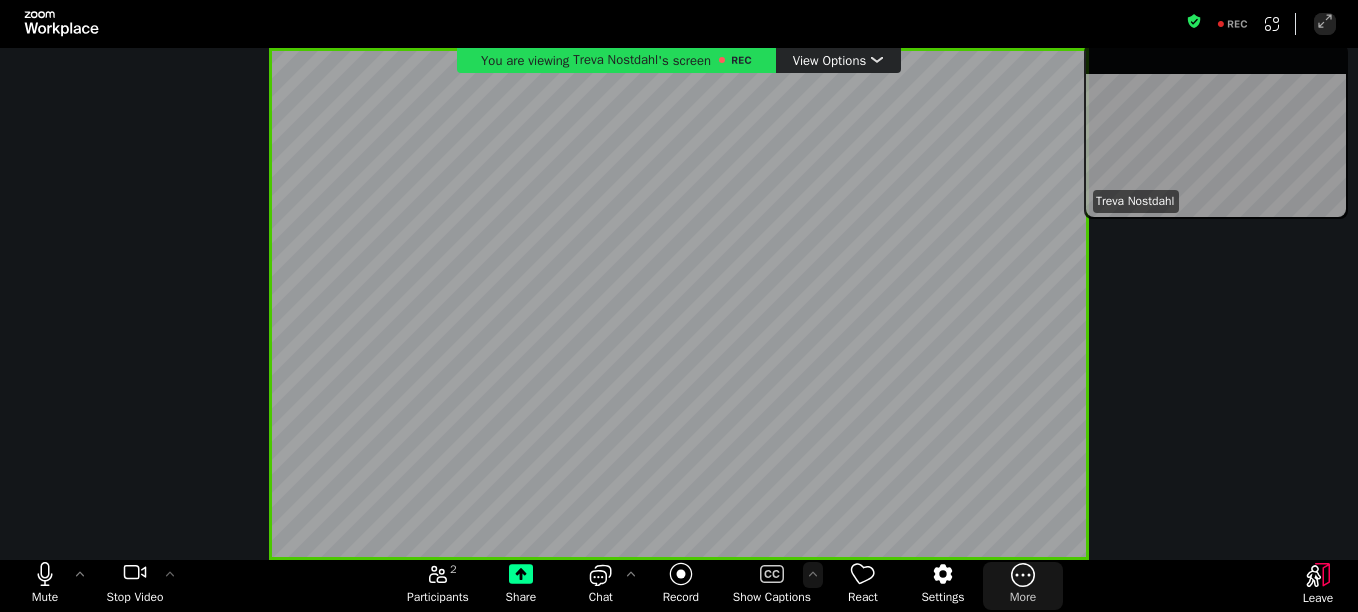 click on "You are viewing    [FIRST] [LAST] 's screen View Options" at bounding box center [679, 304] 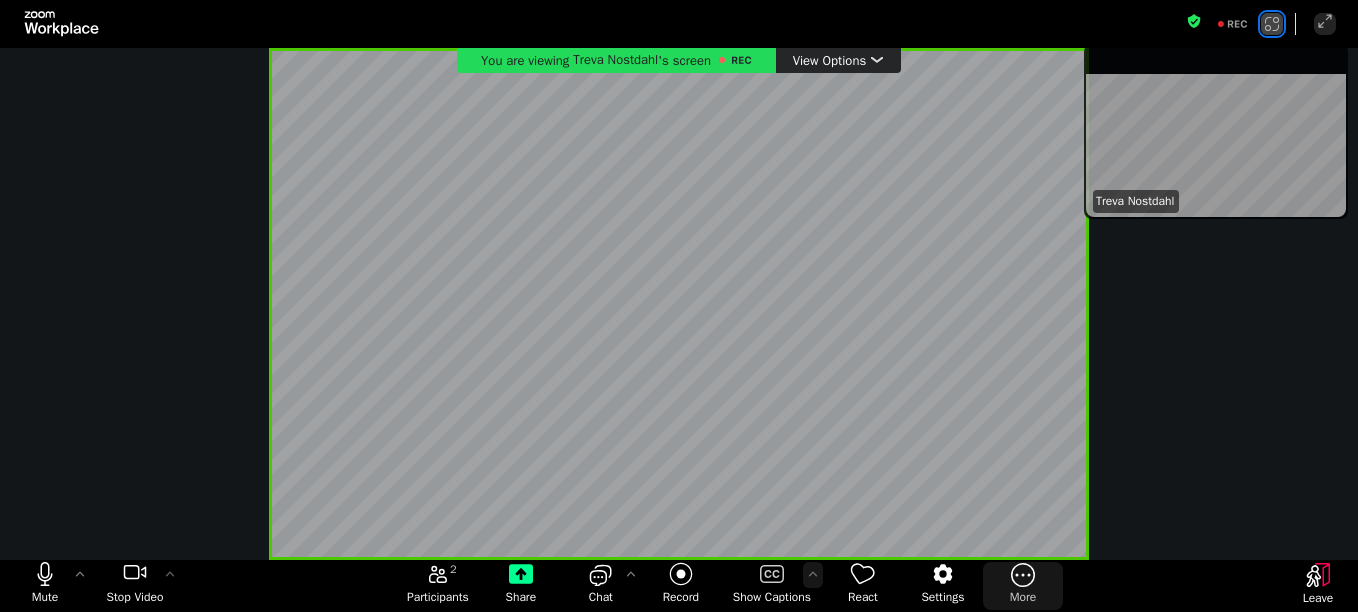 click 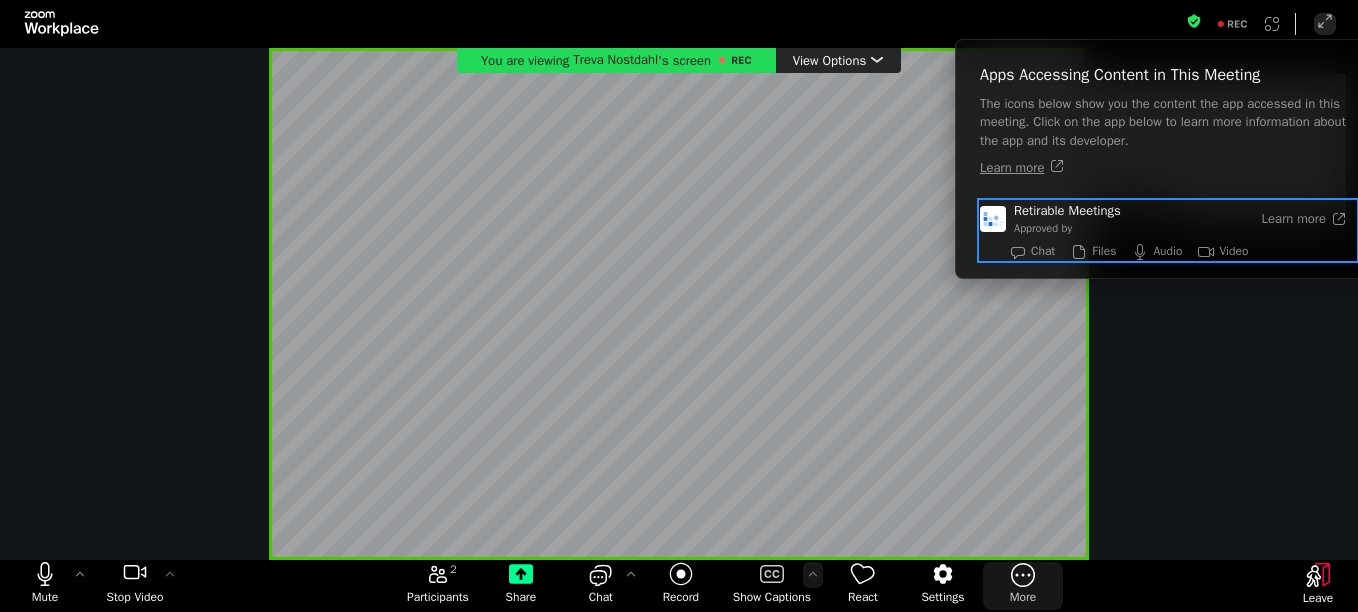 click on "Video" at bounding box center (1233, 251) 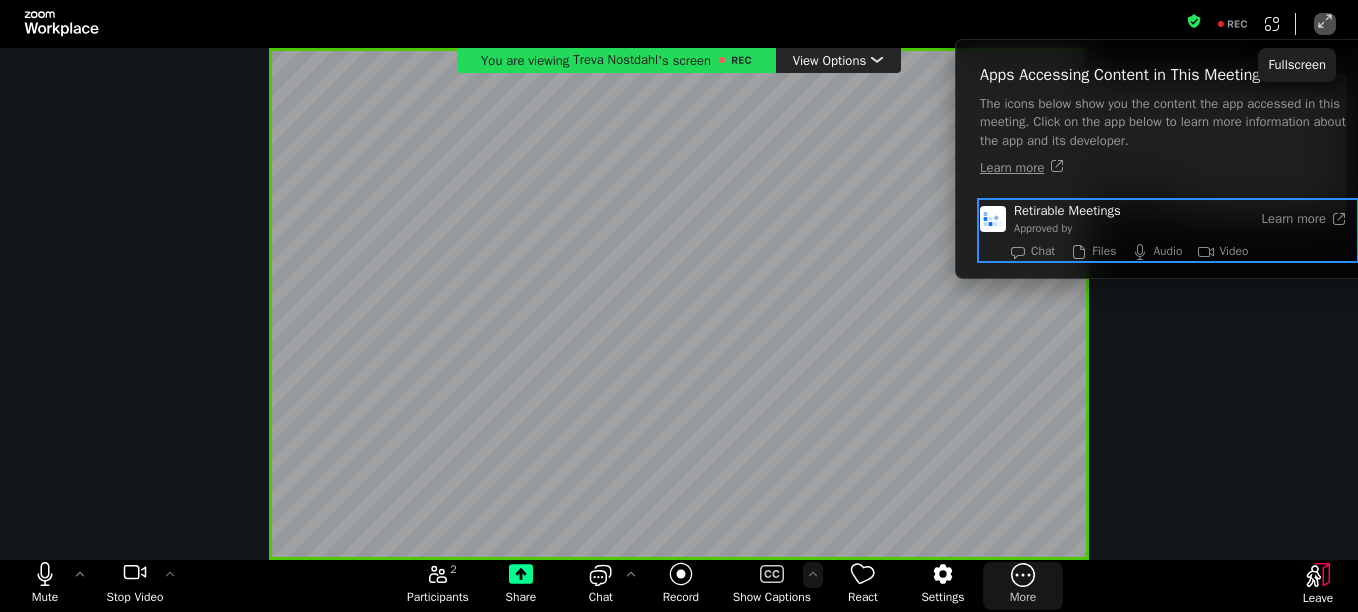 click on "Fullscreen" at bounding box center [1325, 24] 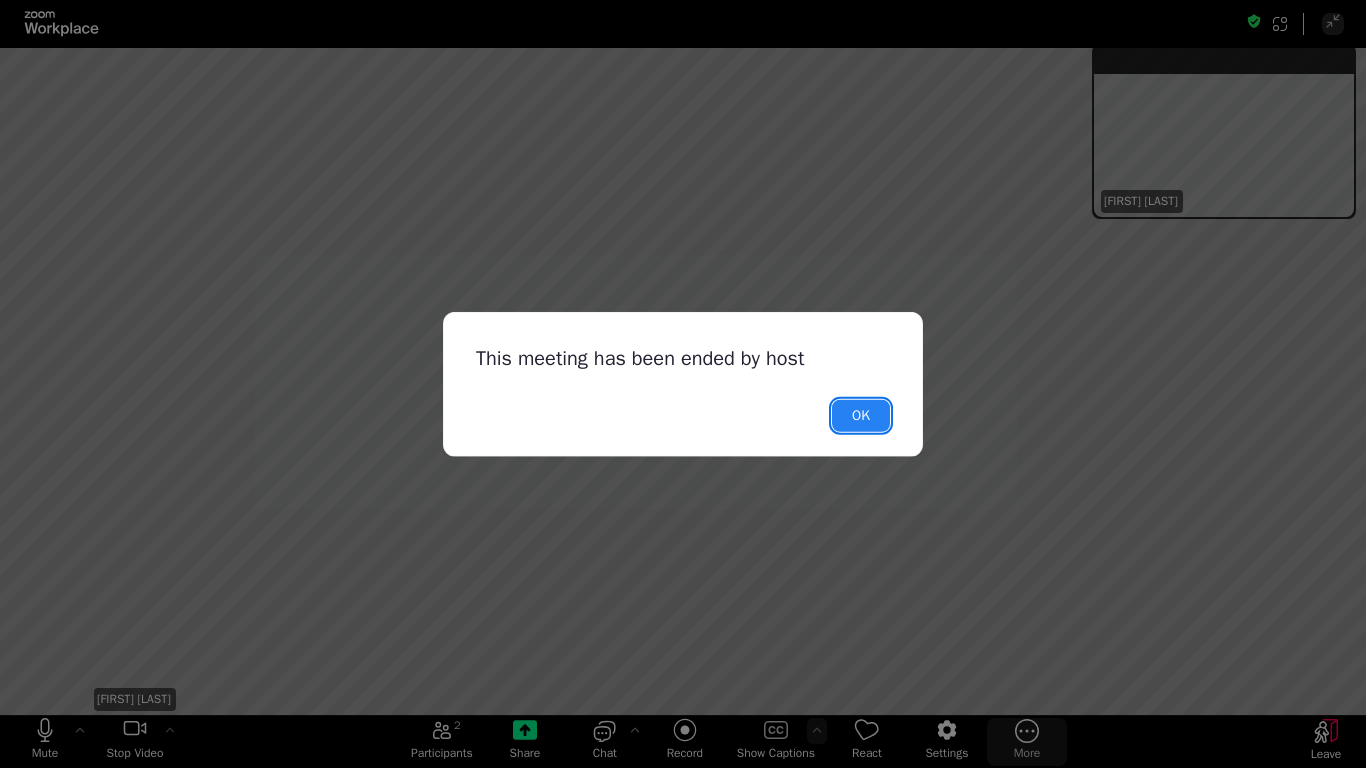 click on "OK" at bounding box center [861, 415] 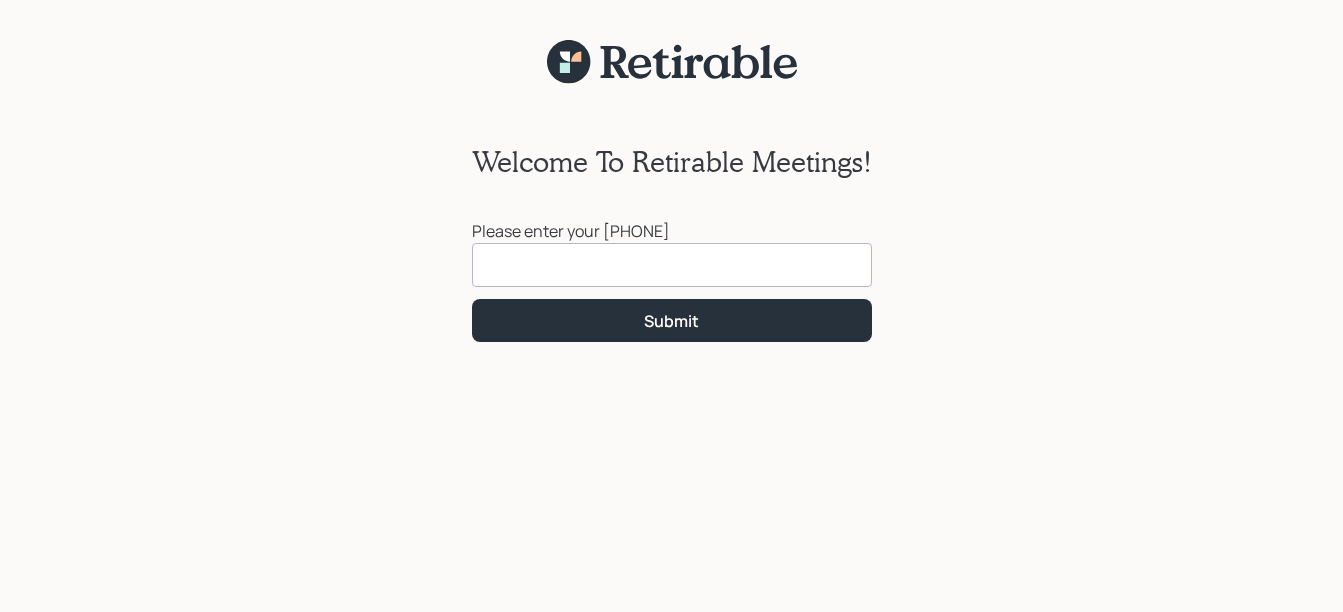 scroll, scrollTop: 0, scrollLeft: 0, axis: both 